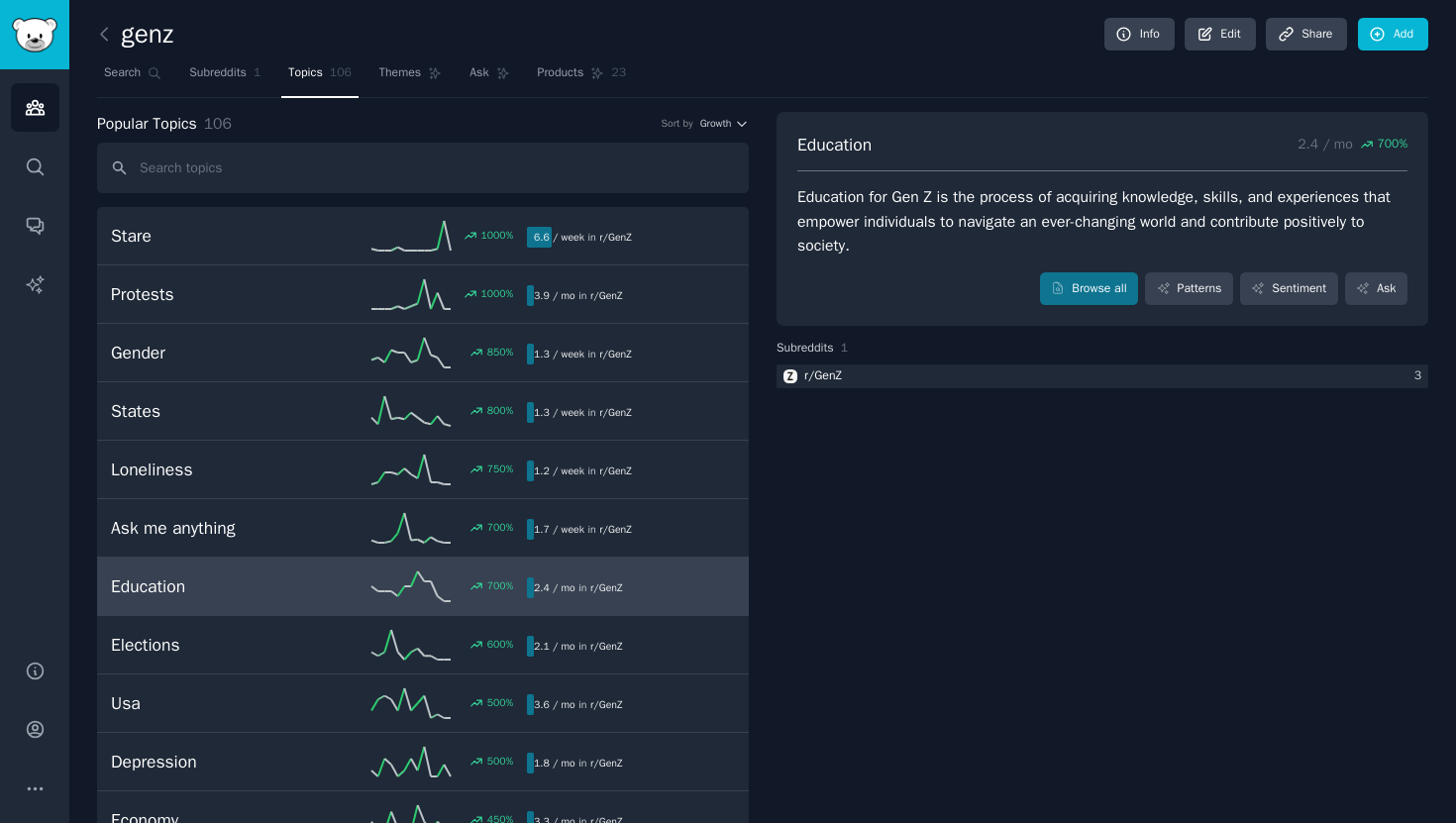 scroll, scrollTop: 0, scrollLeft: 0, axis: both 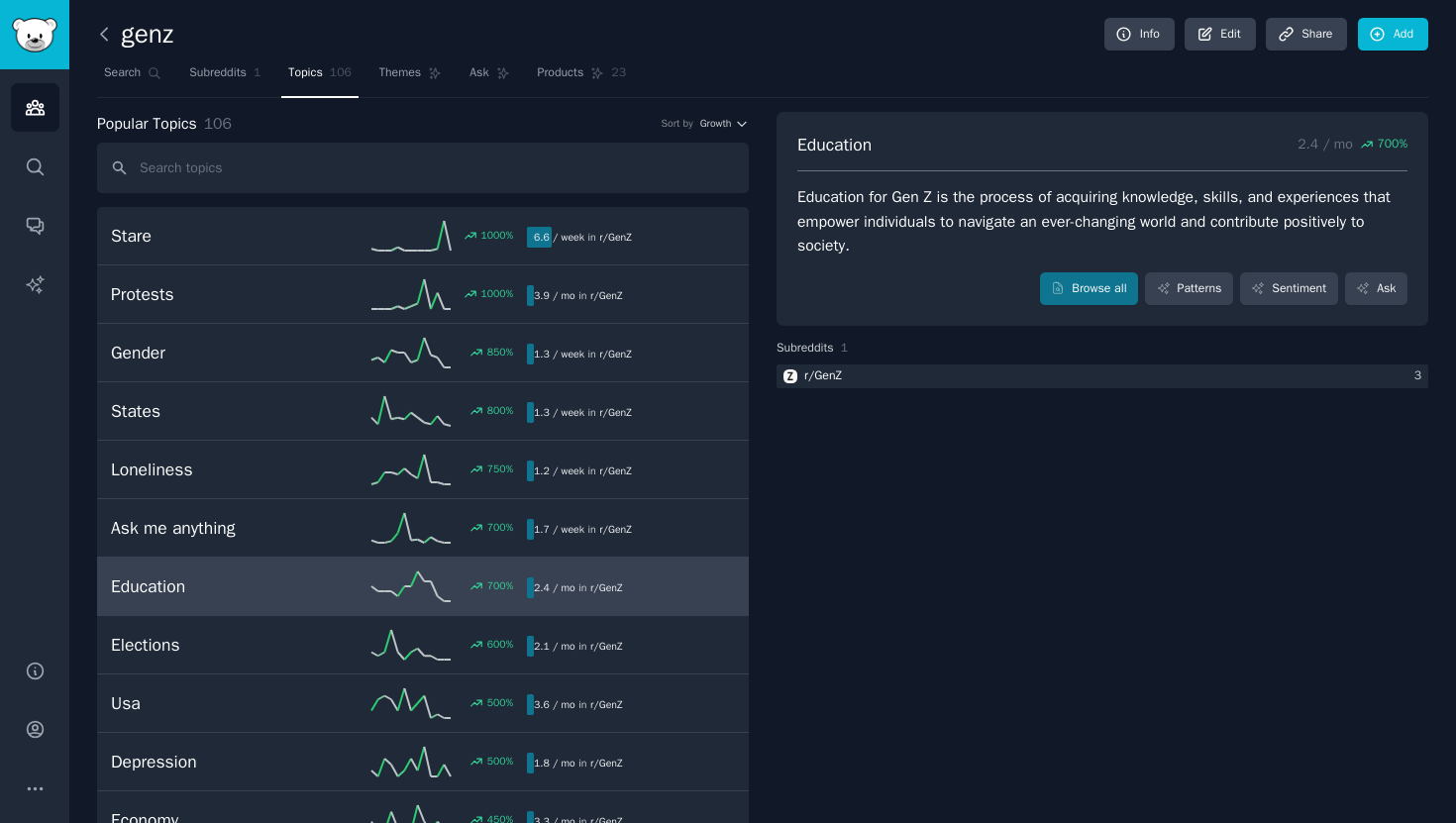 click 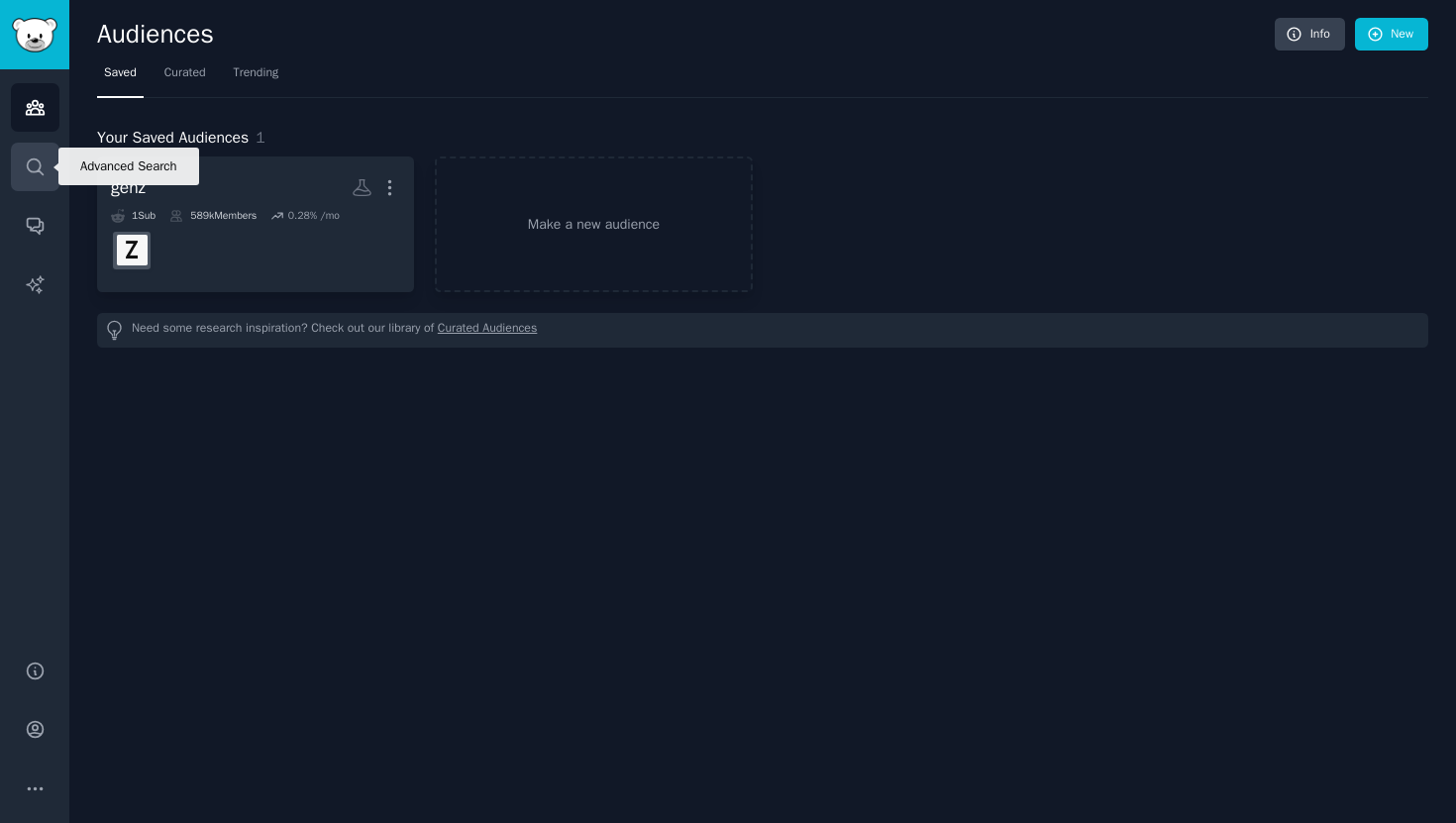 click on "Search" at bounding box center [35, 166] 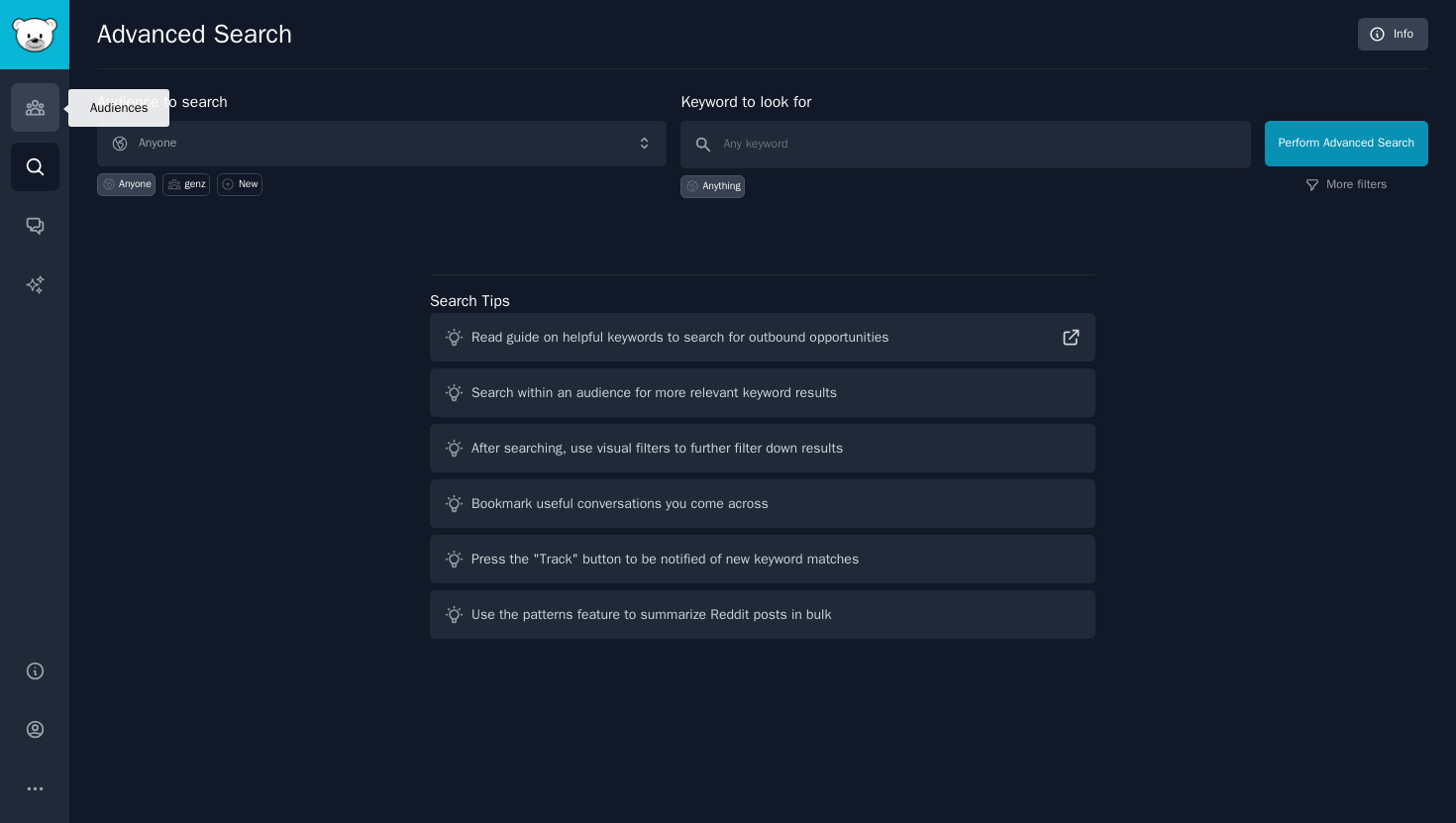 click 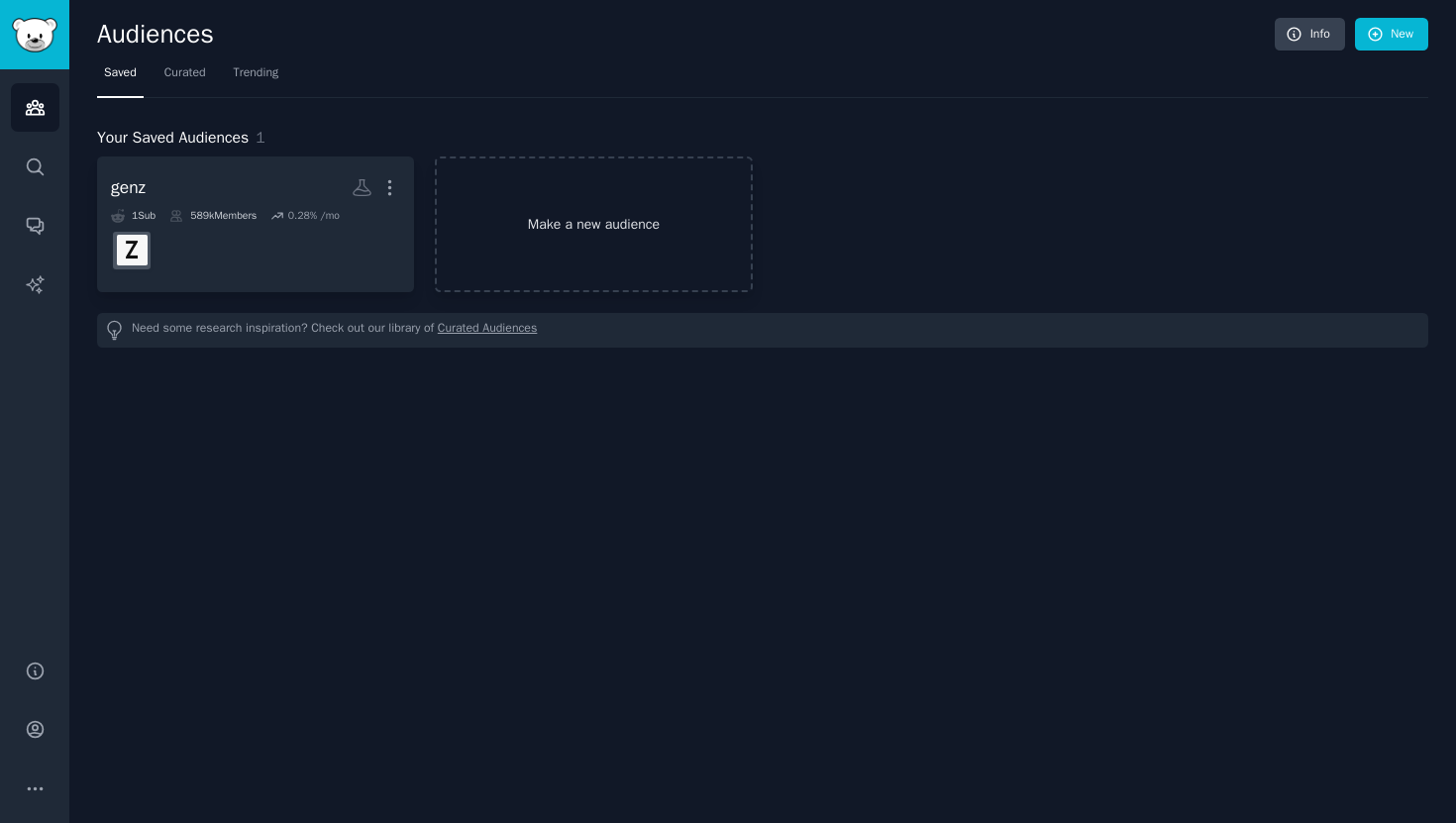 click on "Make a new audience" at bounding box center [593, 224] 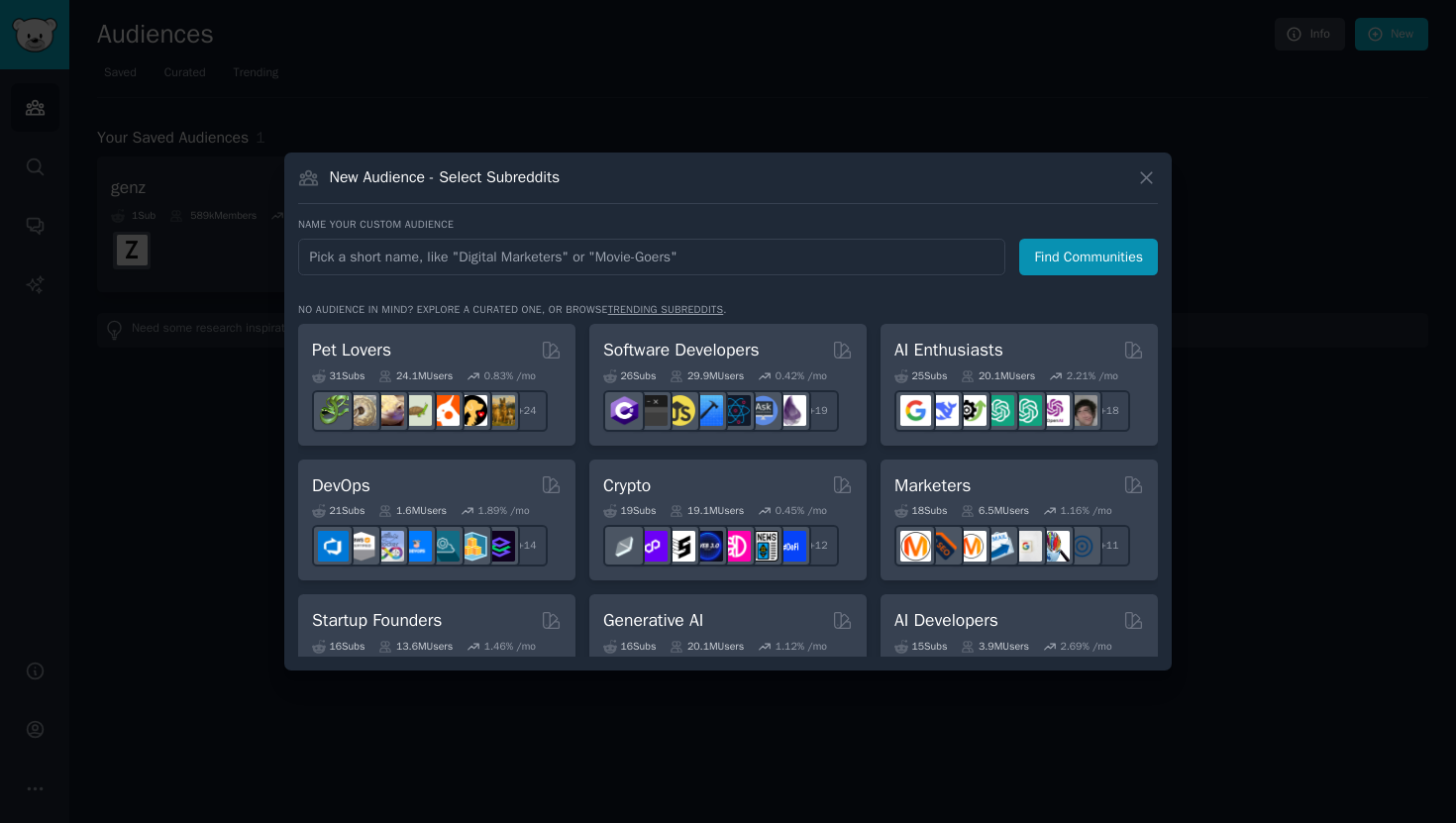 click at bounding box center (652, 257) 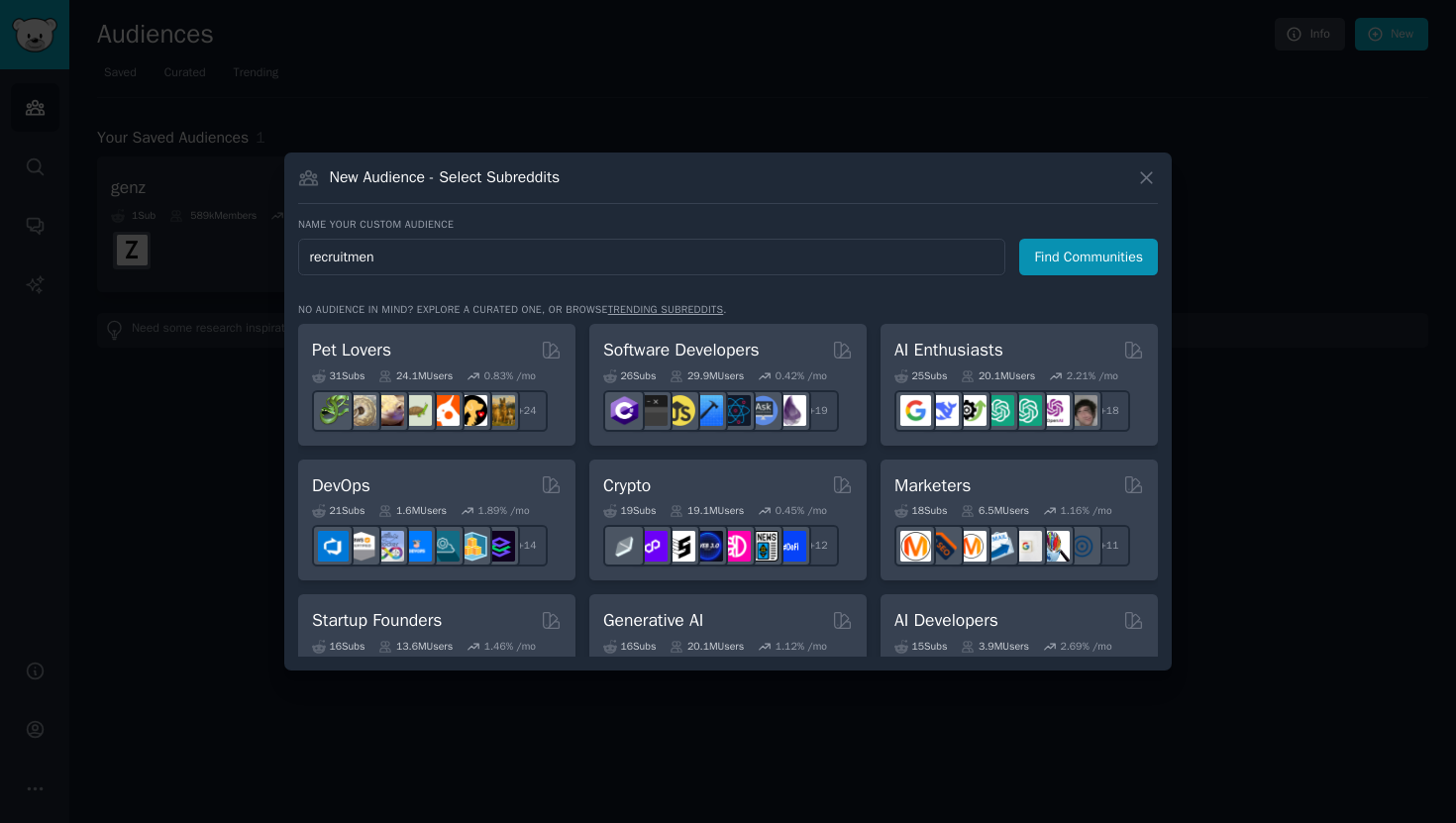 type on "recruitment" 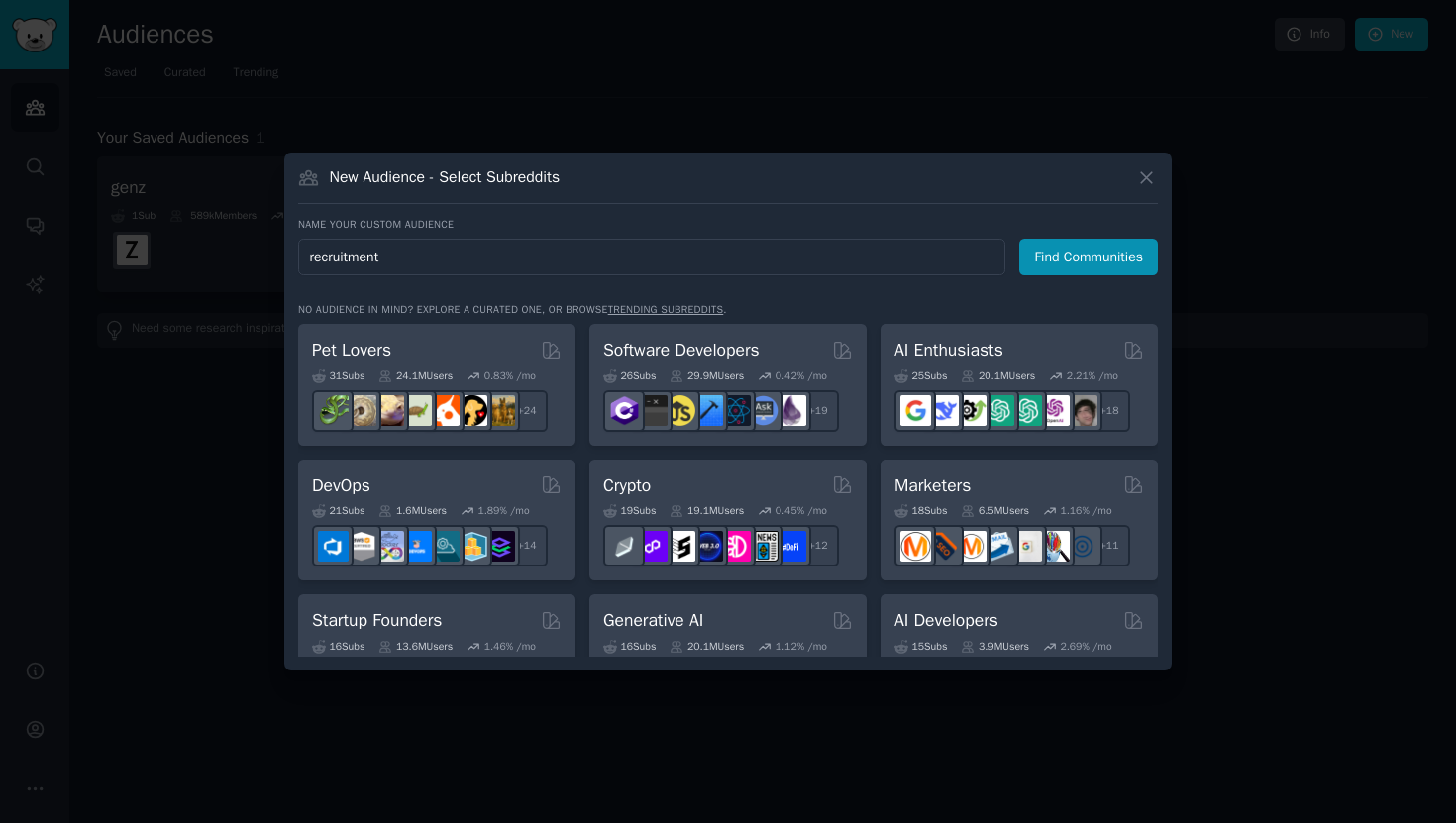 click on "Find Communities" at bounding box center [1089, 257] 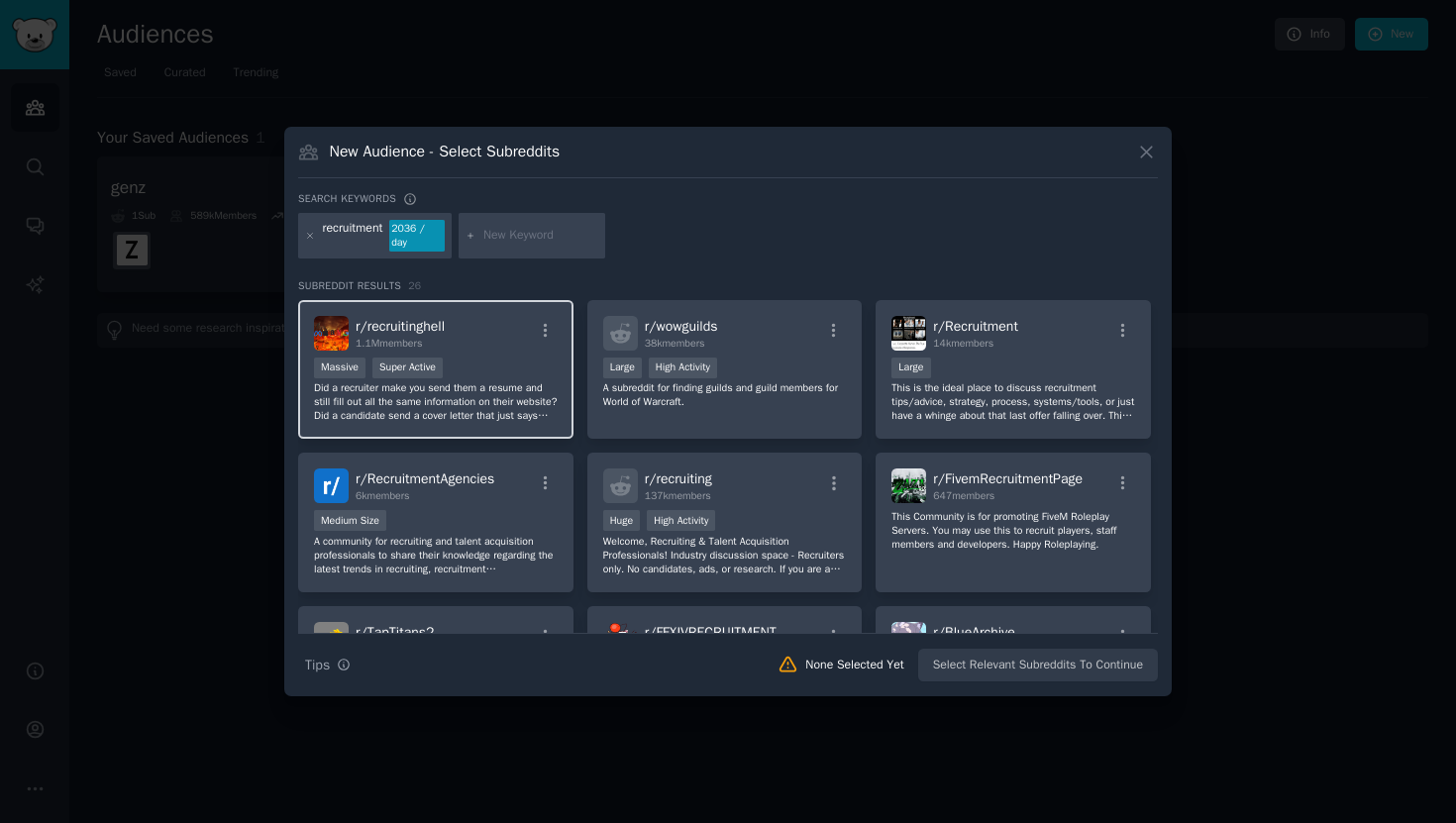 click on "r/ recruitinghell 1.1M members" at bounding box center (436, 333) 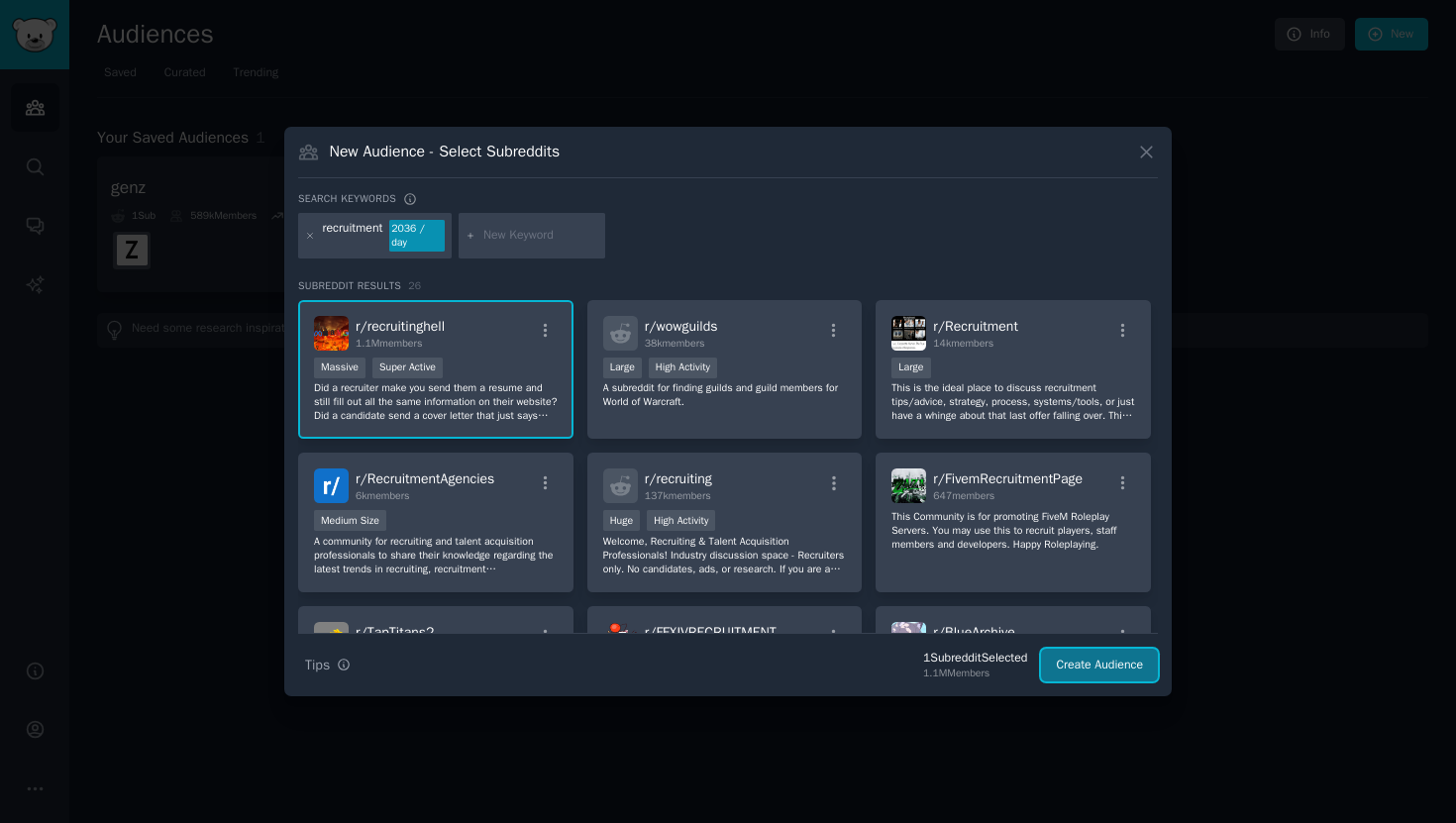 click on "Create Audience" at bounding box center [1099, 666] 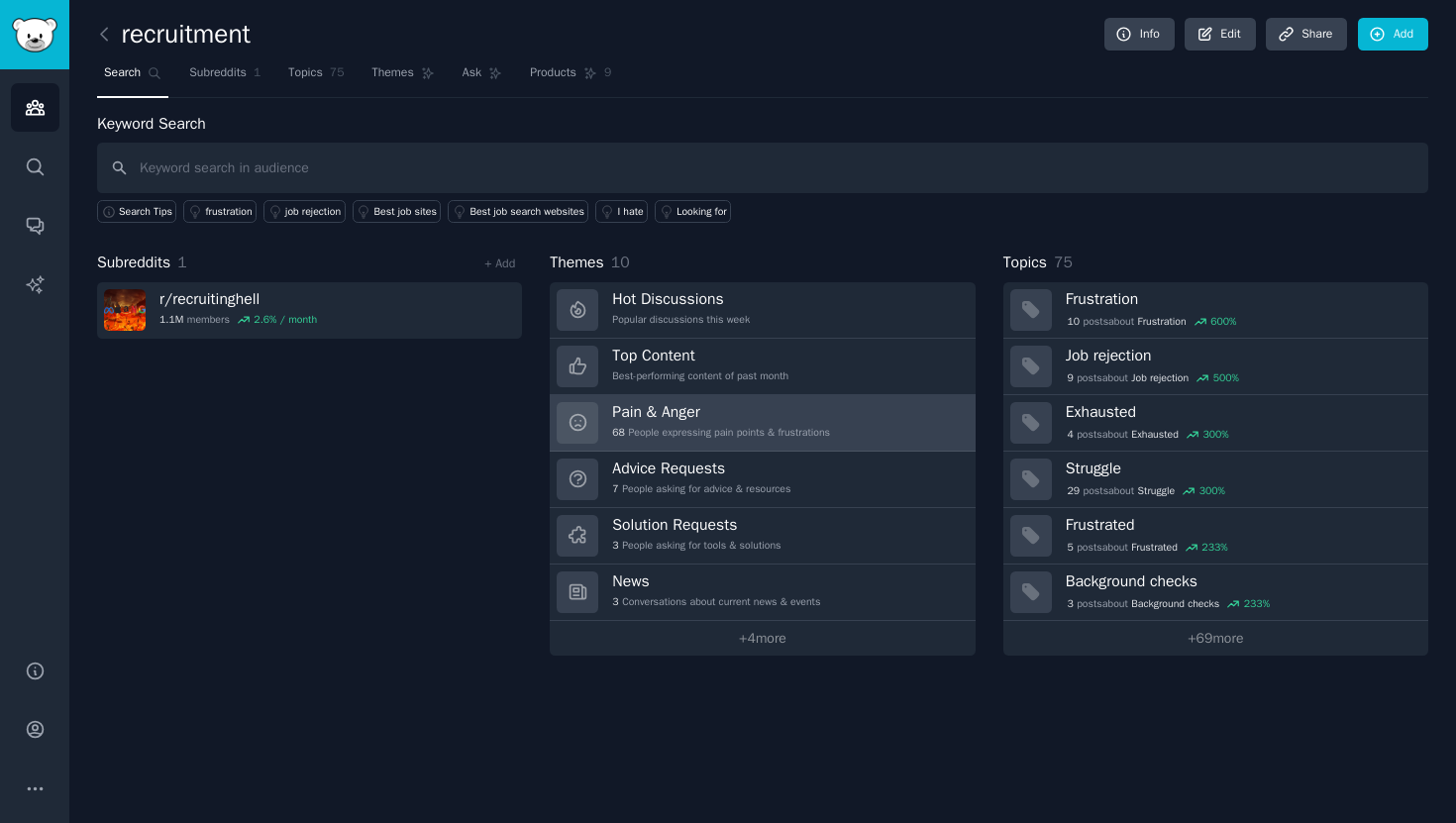 click on "Pain & Anger" at bounding box center [721, 412] 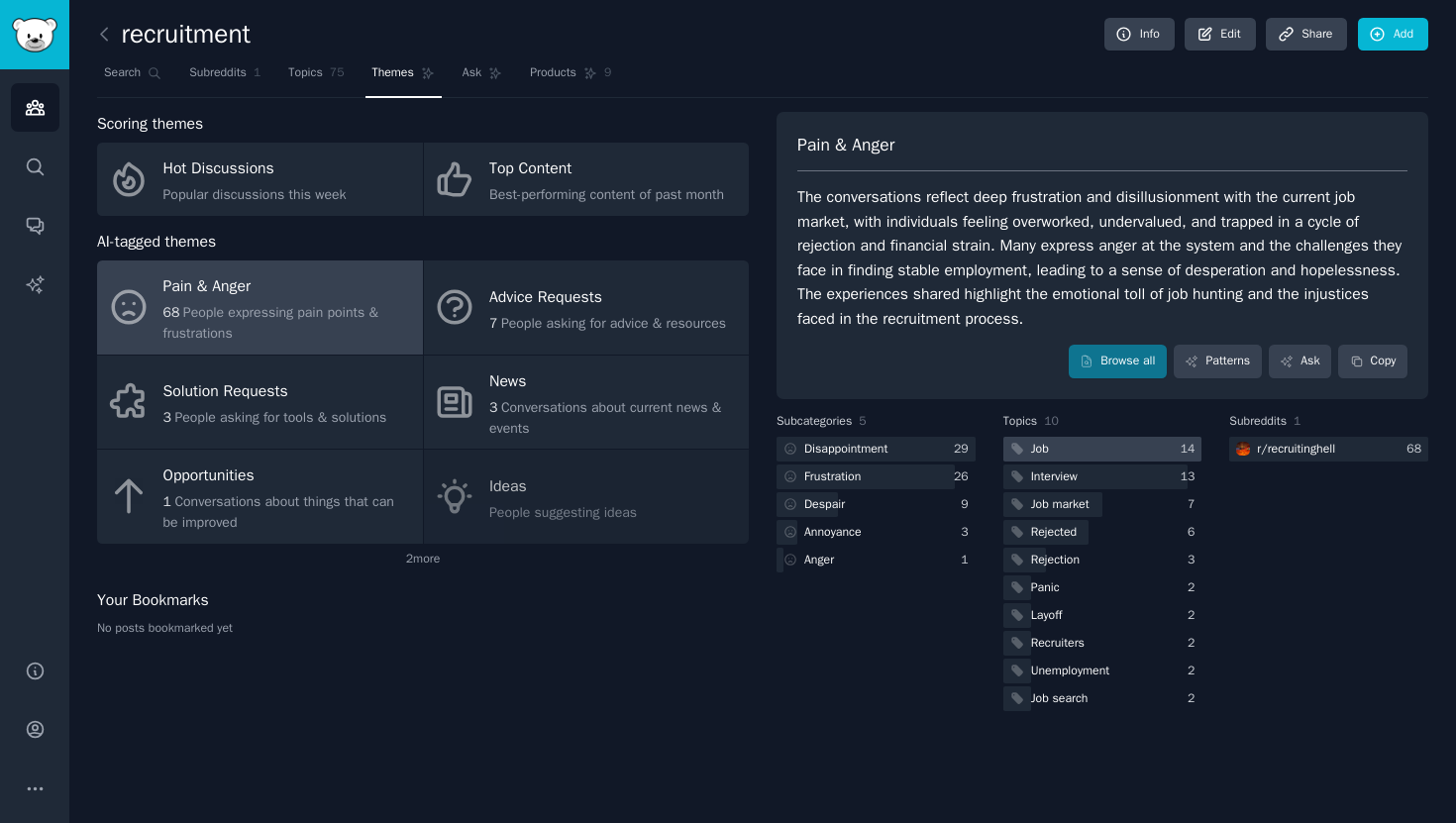 click at bounding box center [1102, 449] 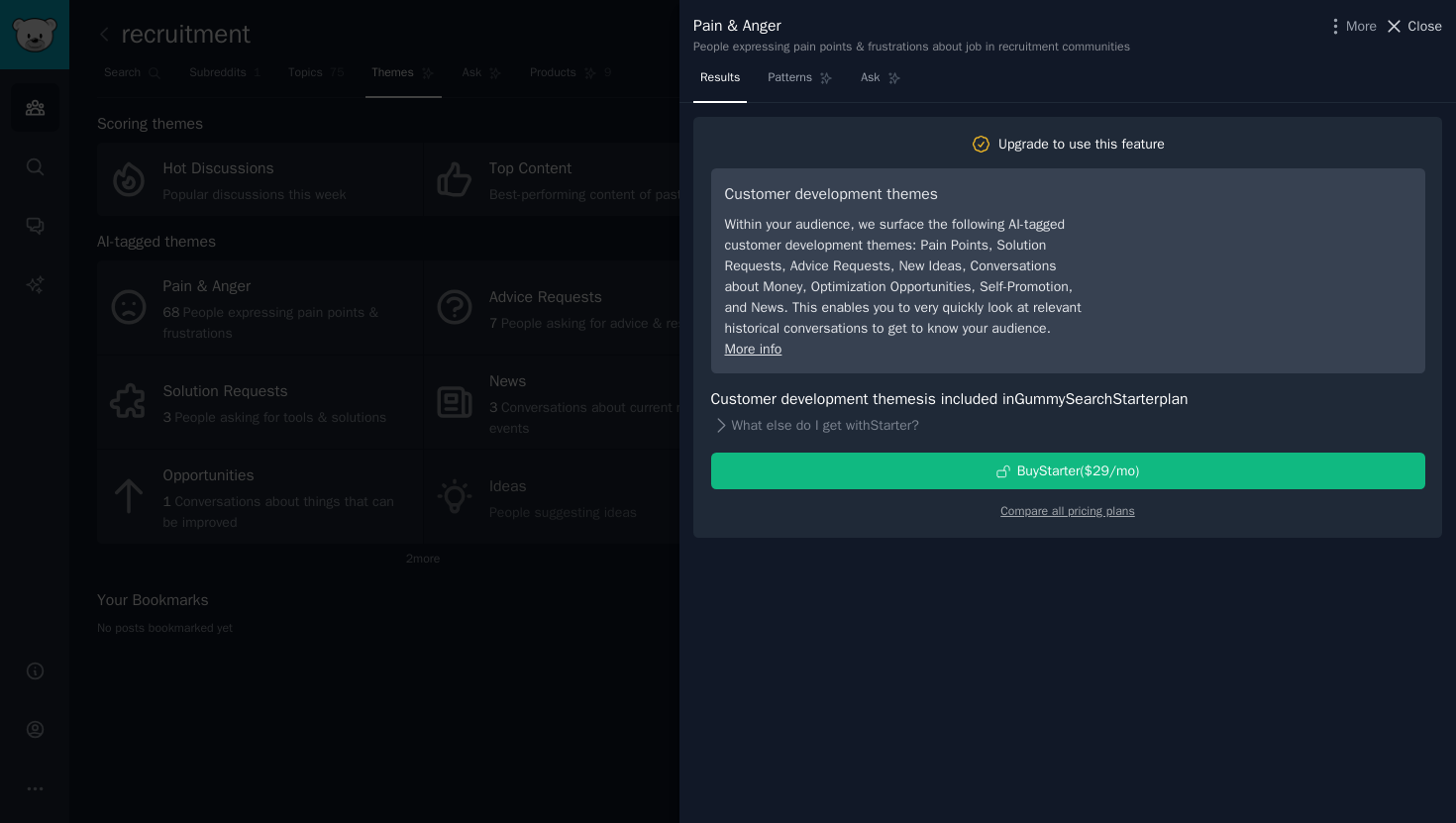 click 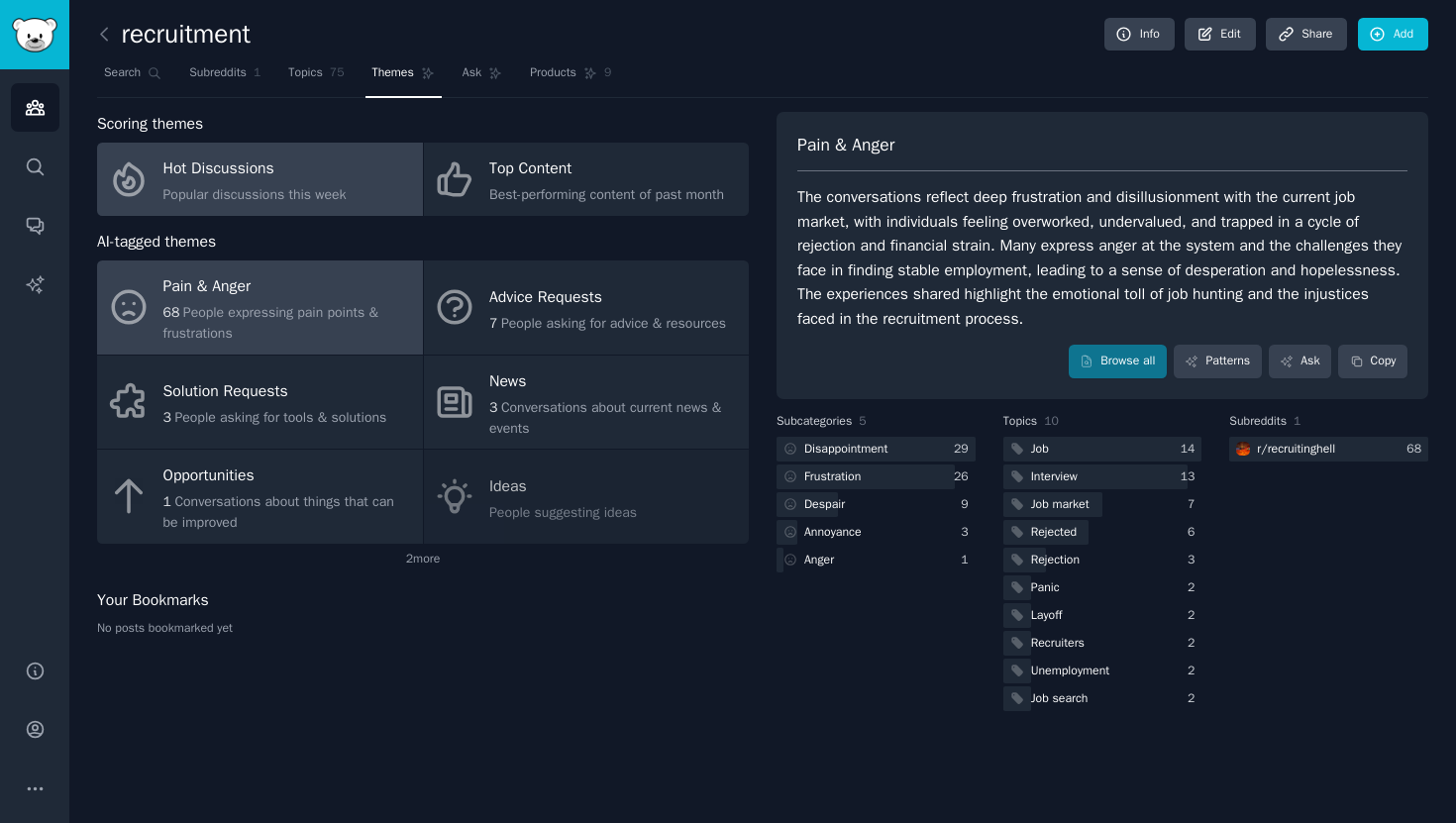click on "Popular discussions this week" 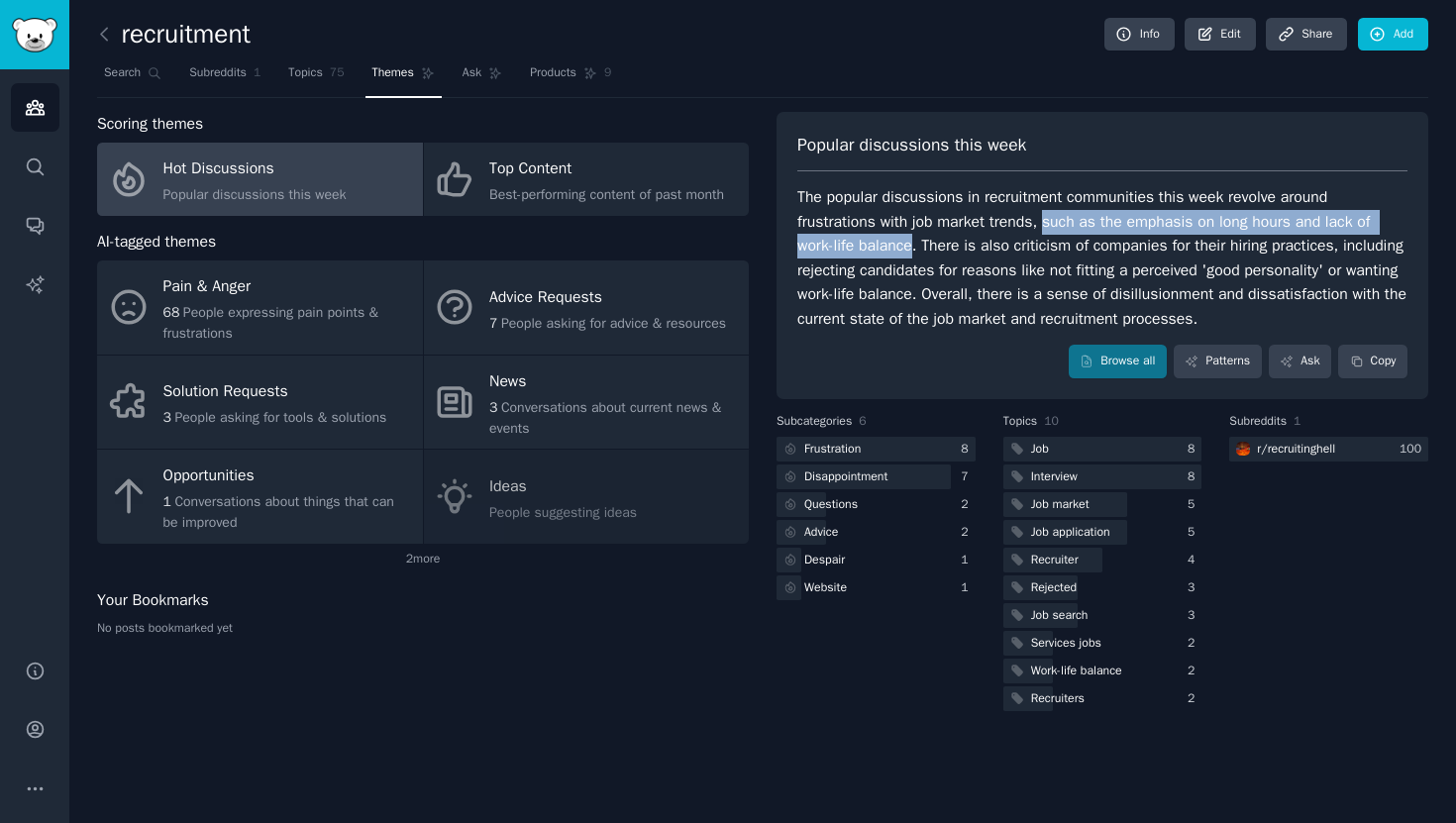 drag, startPoint x: 1053, startPoint y: 226, endPoint x: 919, endPoint y: 248, distance: 135.79396 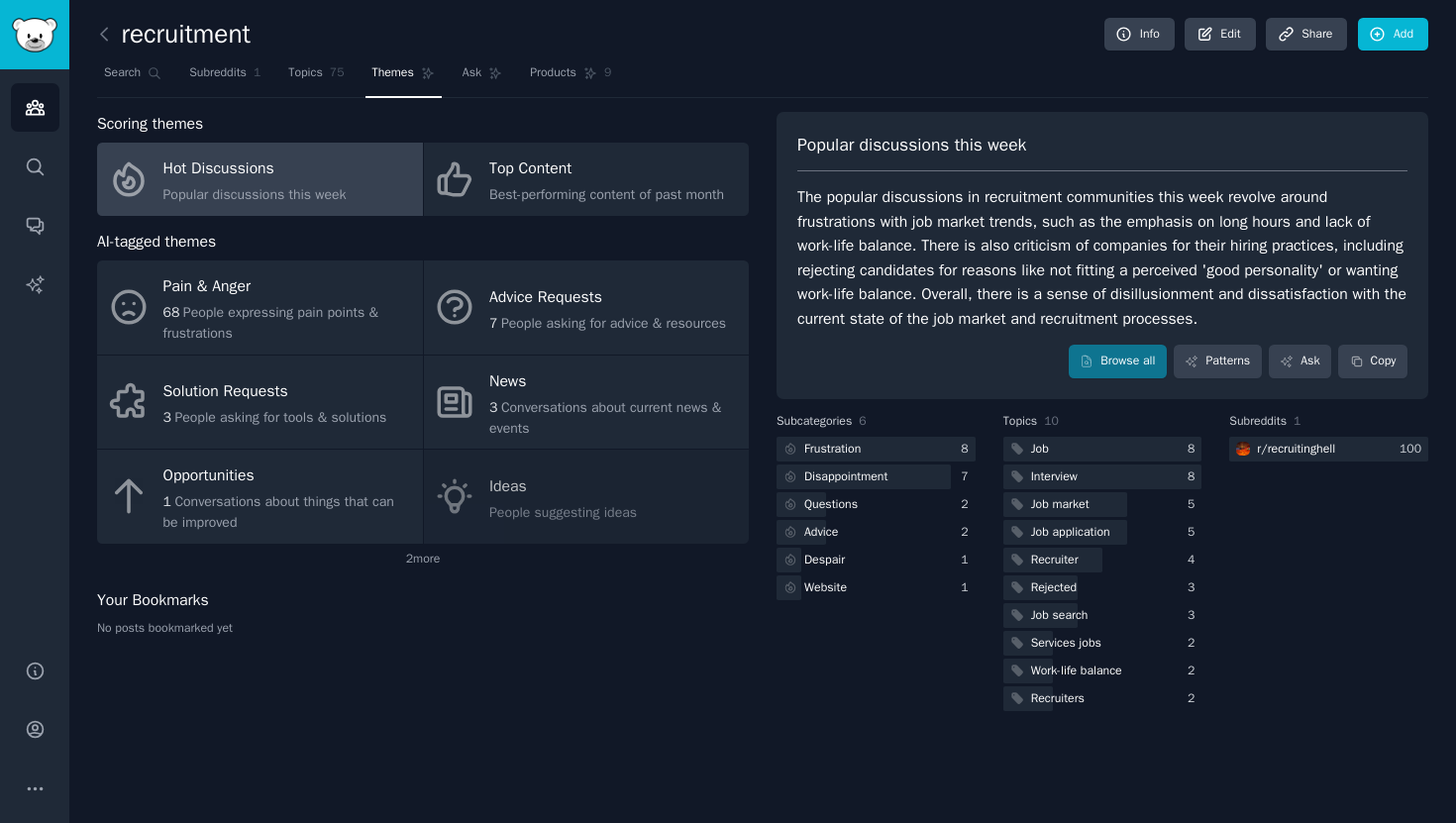 click on "The popular discussions in recruitment communities this week revolve around frustrations with job market trends, such as the emphasis on long hours and lack of work-life balance. There is also criticism of companies for their hiring practices, including rejecting candidates for reasons like not fitting a perceived 'good personality' or wanting work-life balance. Overall, there is a sense of disillusionment and dissatisfaction with the current state of the job market and recruitment processes." at bounding box center (1102, 257) 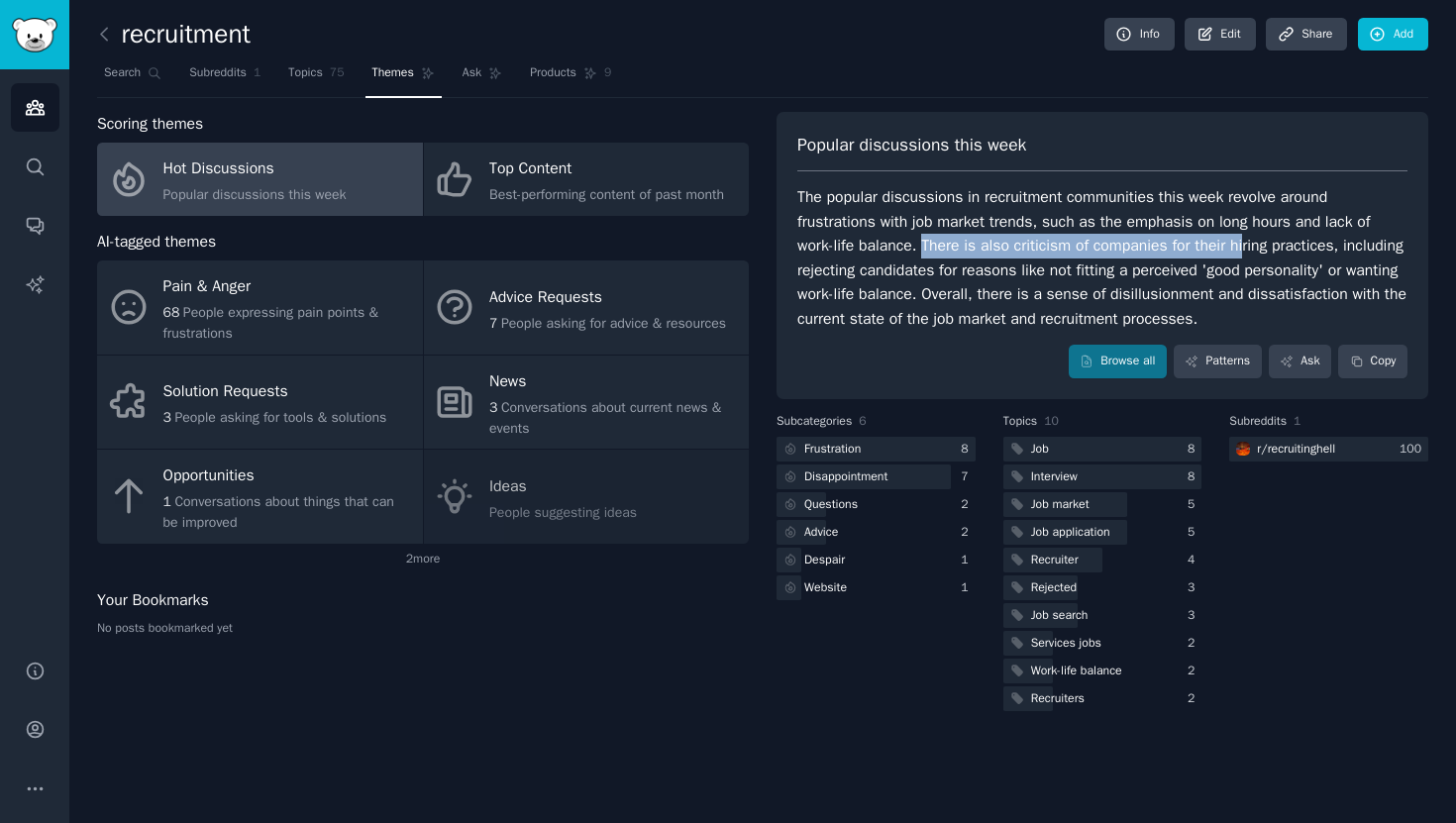 drag, startPoint x: 929, startPoint y: 246, endPoint x: 1259, endPoint y: 253, distance: 330.07423 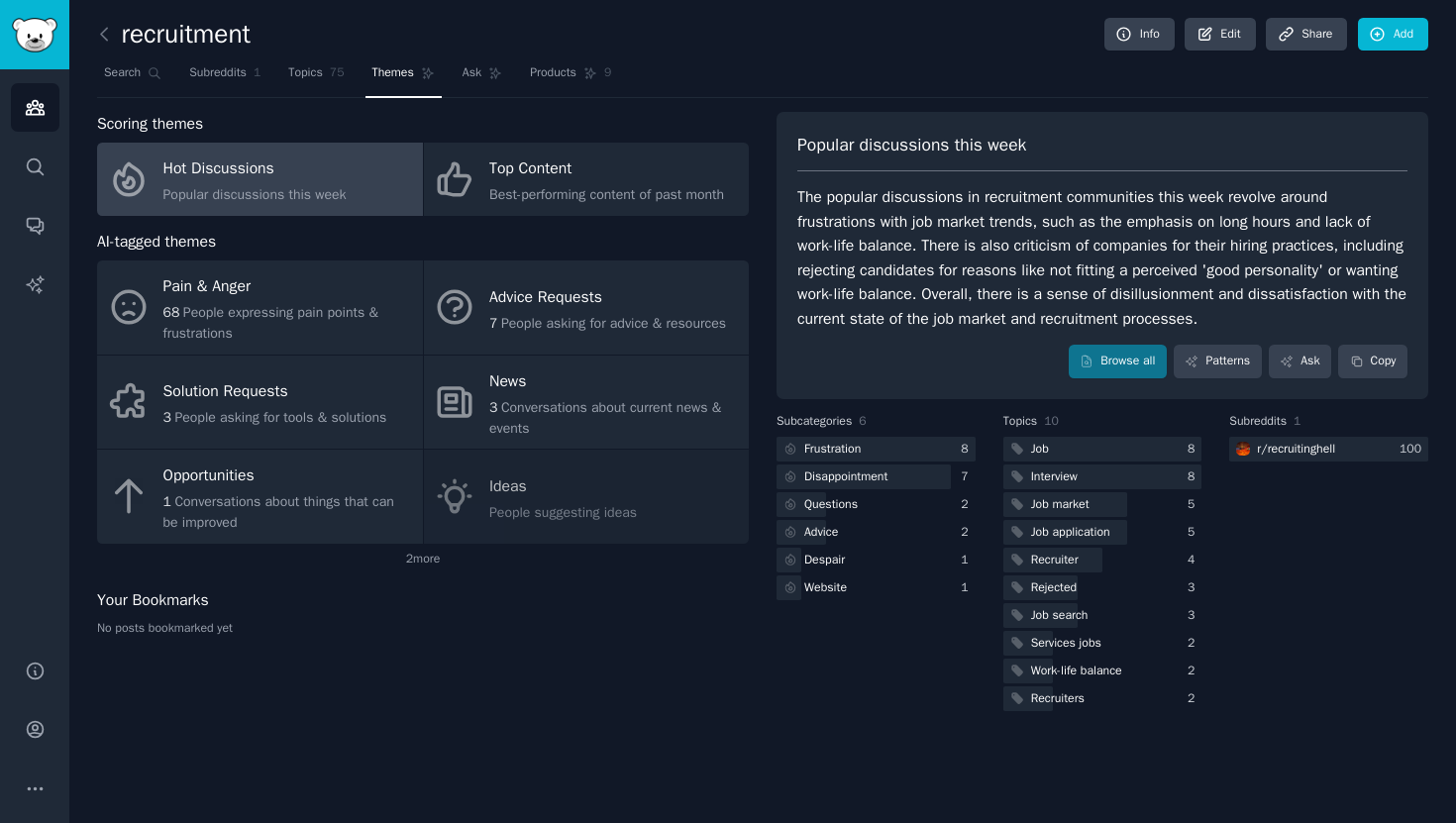 click on "The popular discussions in recruitment communities this week revolve around frustrations with job market trends, such as the emphasis on long hours and lack of work-life balance. There is also criticism of companies for their hiring practices, including rejecting candidates for reasons like not fitting a perceived 'good personality' or wanting work-life balance. Overall, there is a sense of disillusionment and dissatisfaction with the current state of the job market and recruitment processes." at bounding box center [1102, 257] 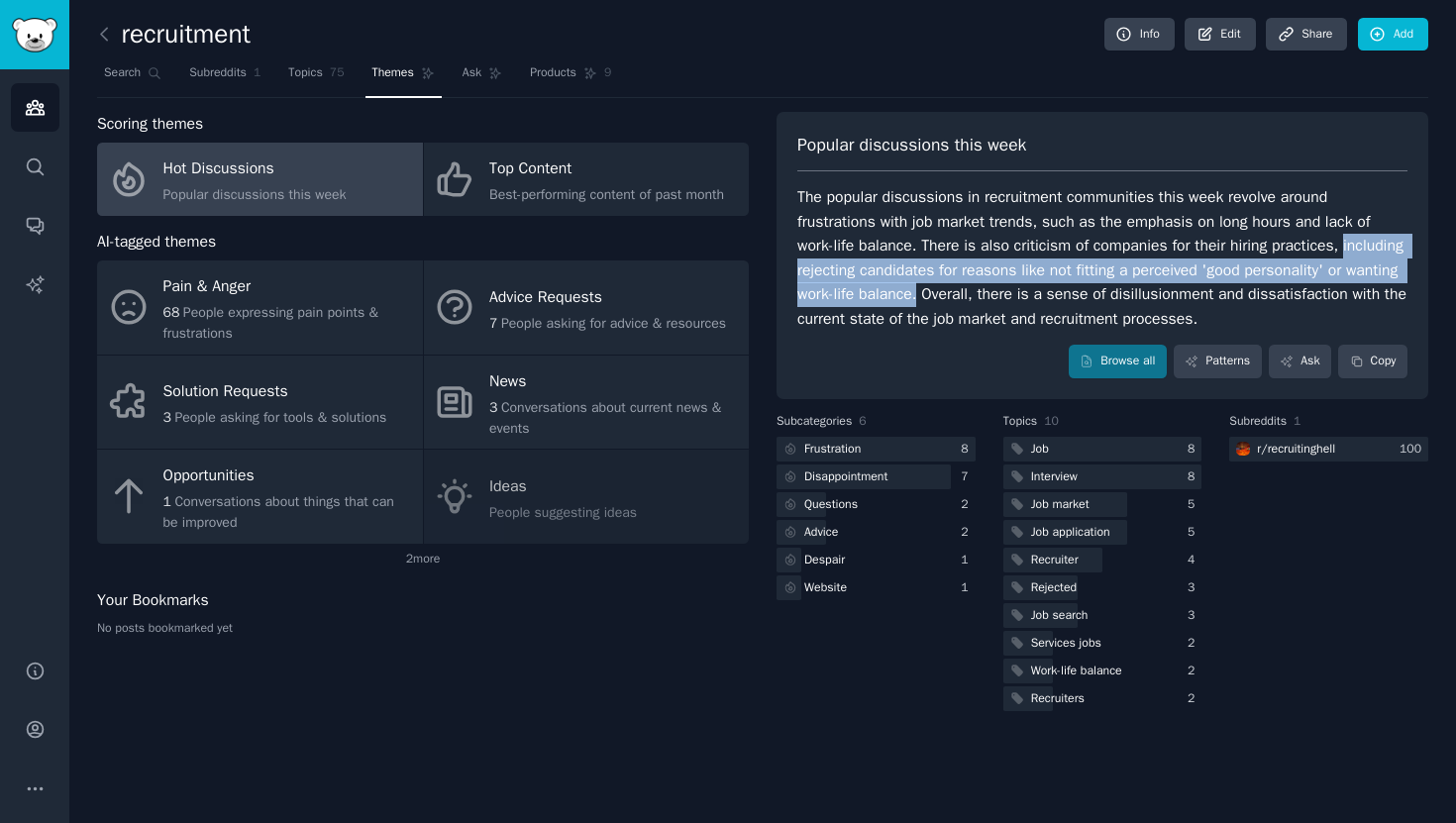 drag, startPoint x: 796, startPoint y: 269, endPoint x: 1087, endPoint y: 294, distance: 292.0719 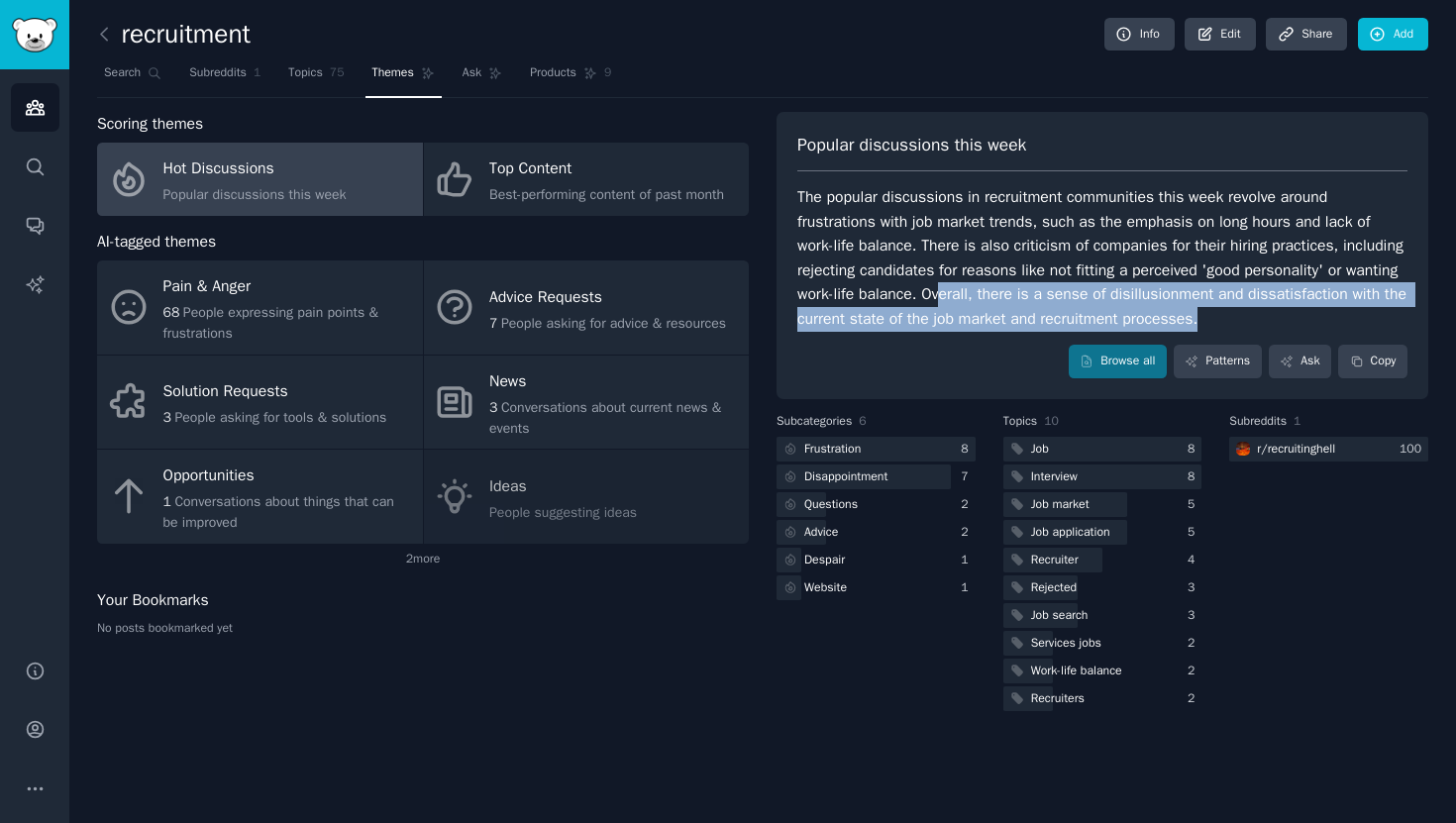 drag, startPoint x: 1109, startPoint y: 295, endPoint x: 948, endPoint y: 343, distance: 168.00298 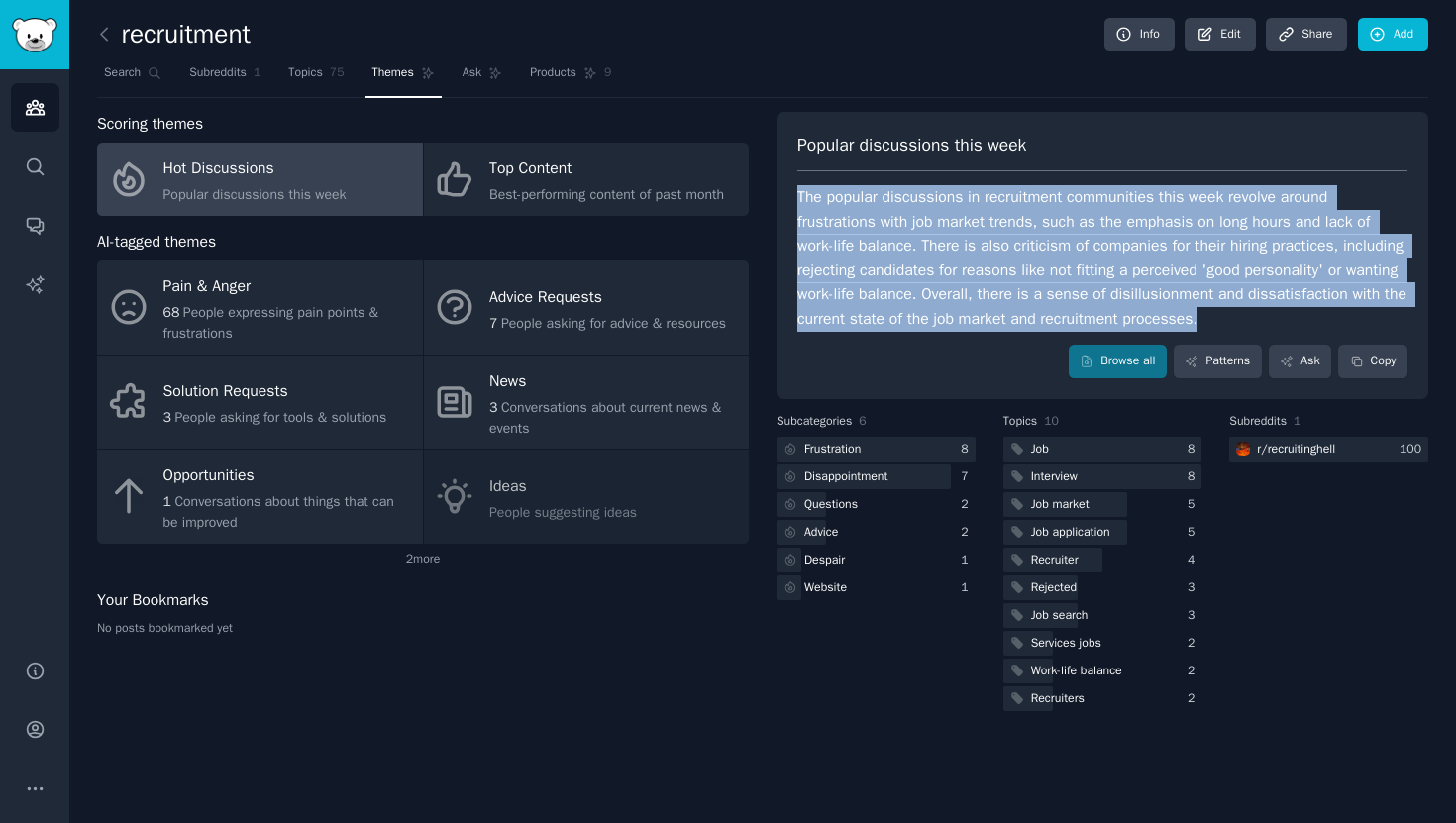 drag, startPoint x: 879, startPoint y: 353, endPoint x: 799, endPoint y: 197, distance: 175.31686 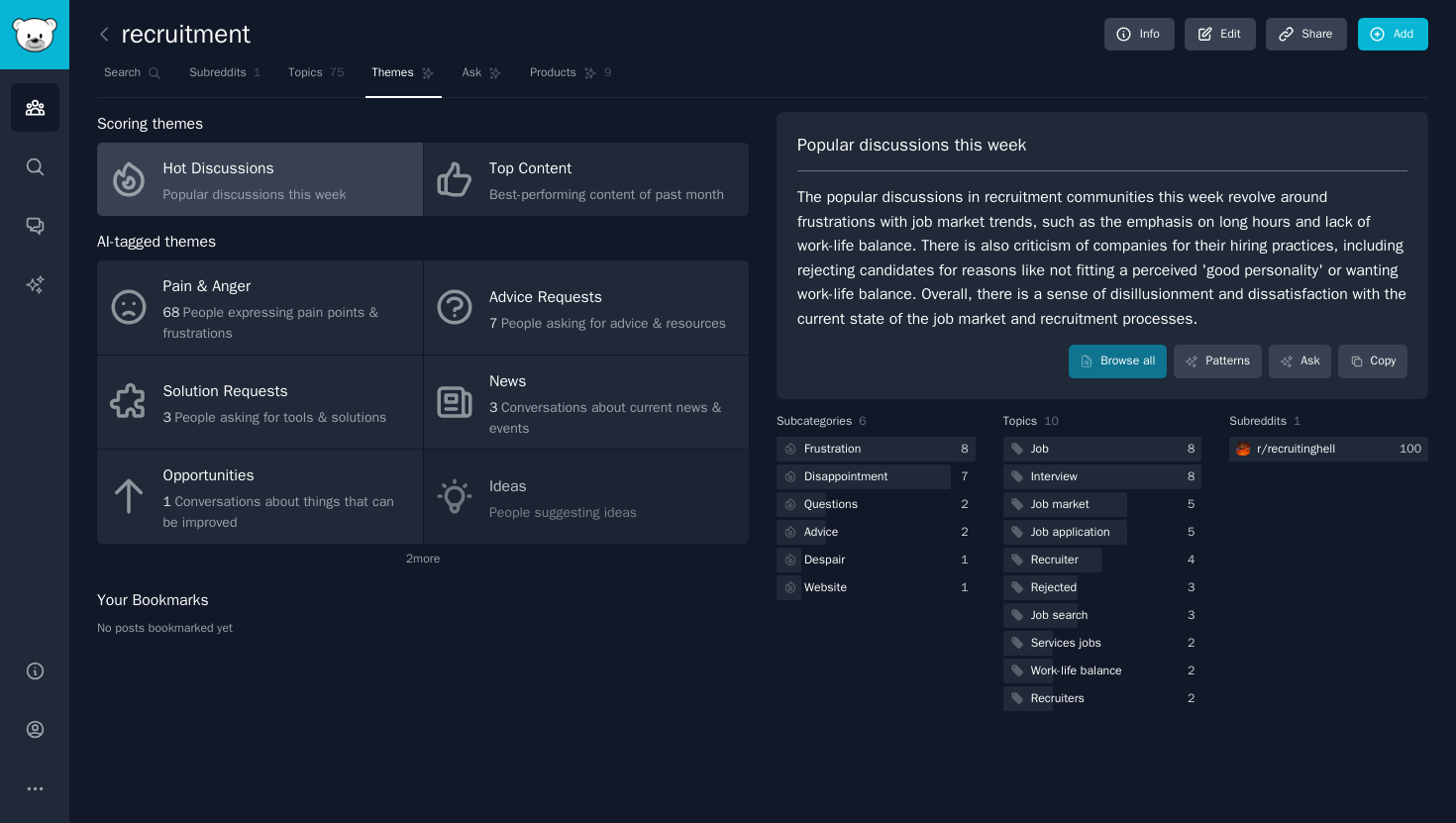 click on "recruitment Info Edit Share Add" at bounding box center [763, 38] 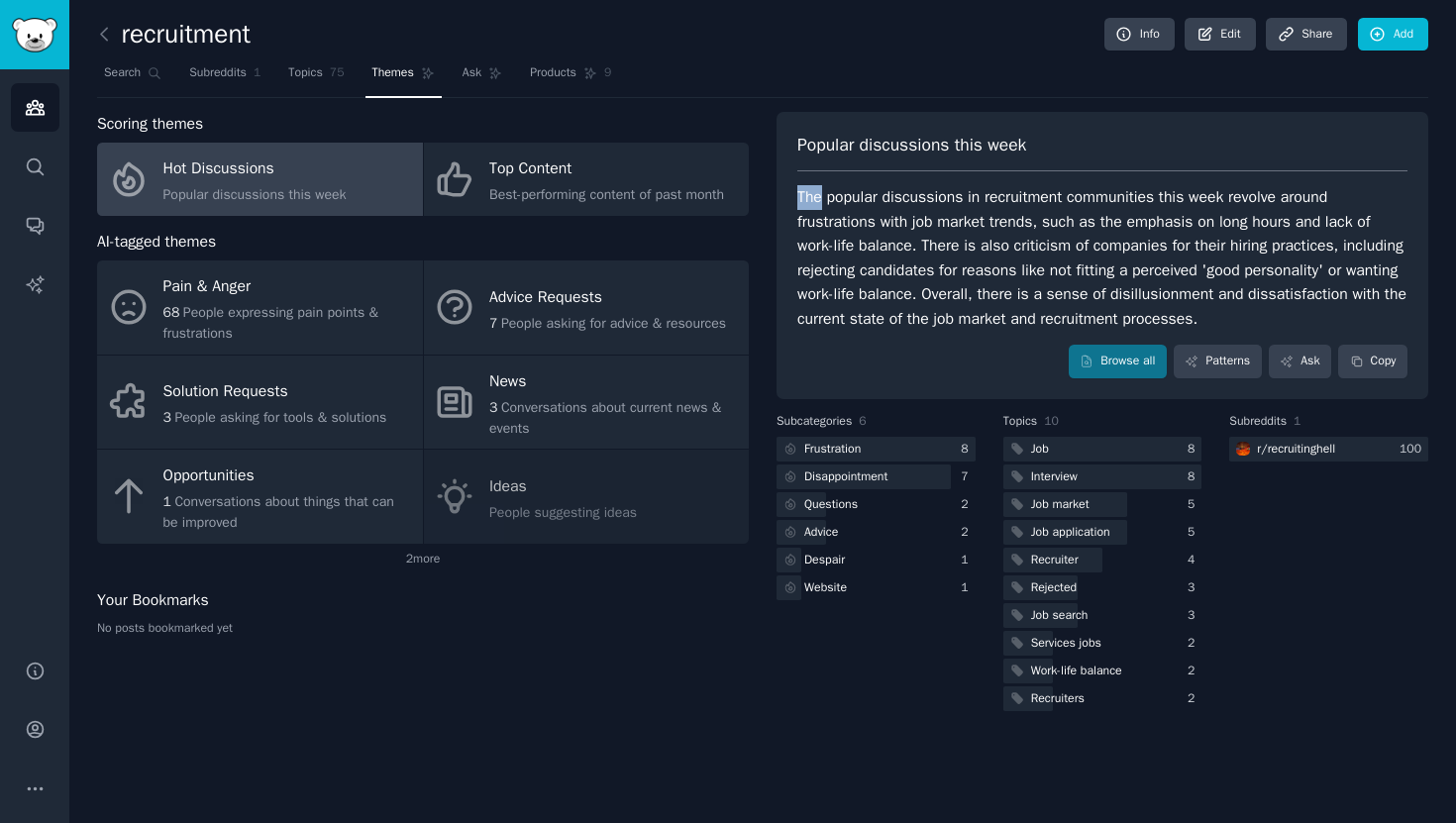 click on "Popular discussions this week The popular discussions in recruitment communities this week revolve around frustrations with job market trends, such as the emphasis on long hours and lack of work-life balance. There is also criticism of companies for their hiring practices, including rejecting candidates for reasons like not fitting a perceived 'good personality' or wanting work-life balance. Overall, there is a sense of disillusionment and dissatisfaction with the current state of the job market and recruitment processes. Browse all Patterns Ask Copy" at bounding box center (1102, 256) 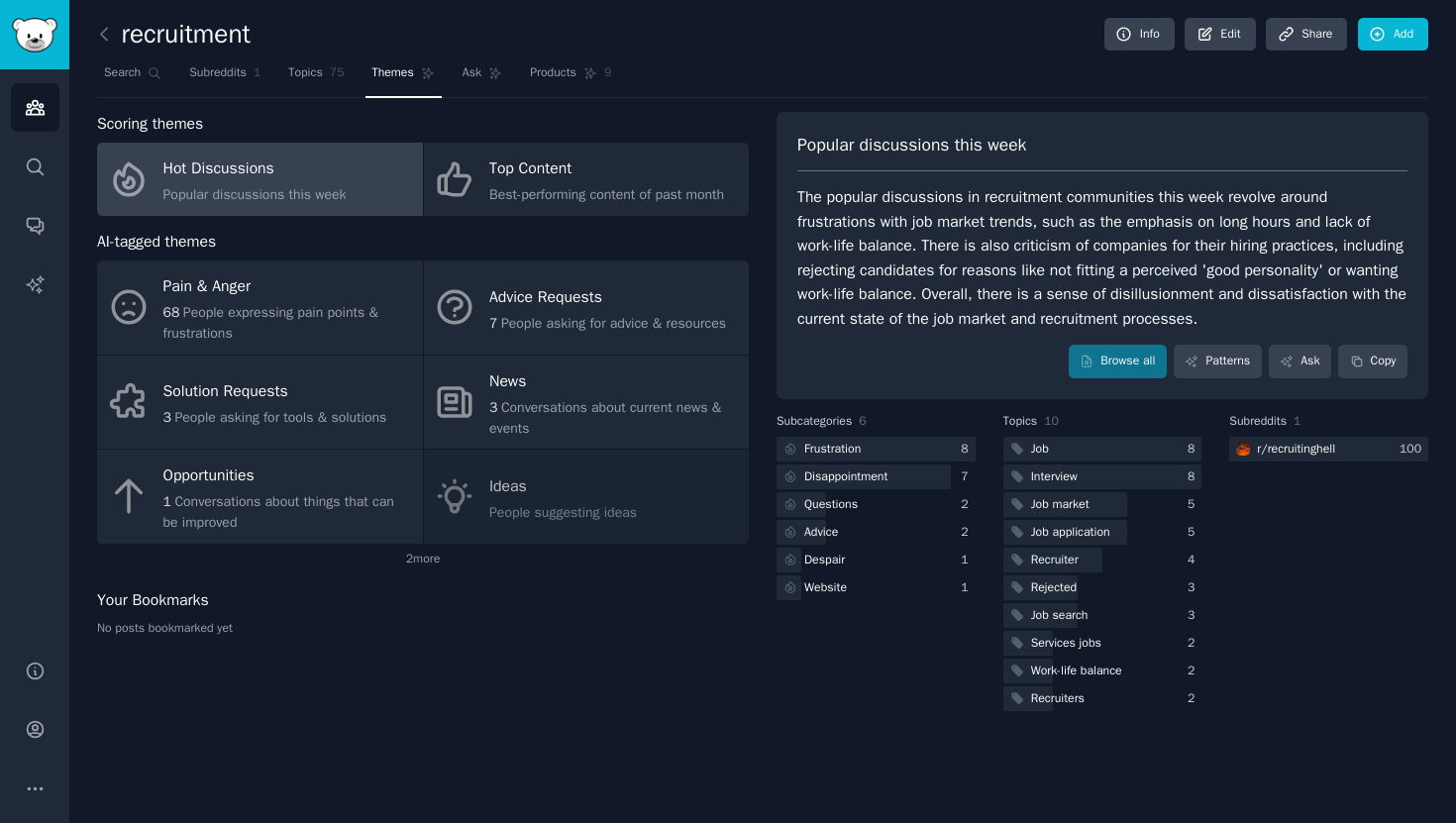 click on "Search Subreddits 1 Topics 75 Themes Ask Products 9" at bounding box center (763, 77) 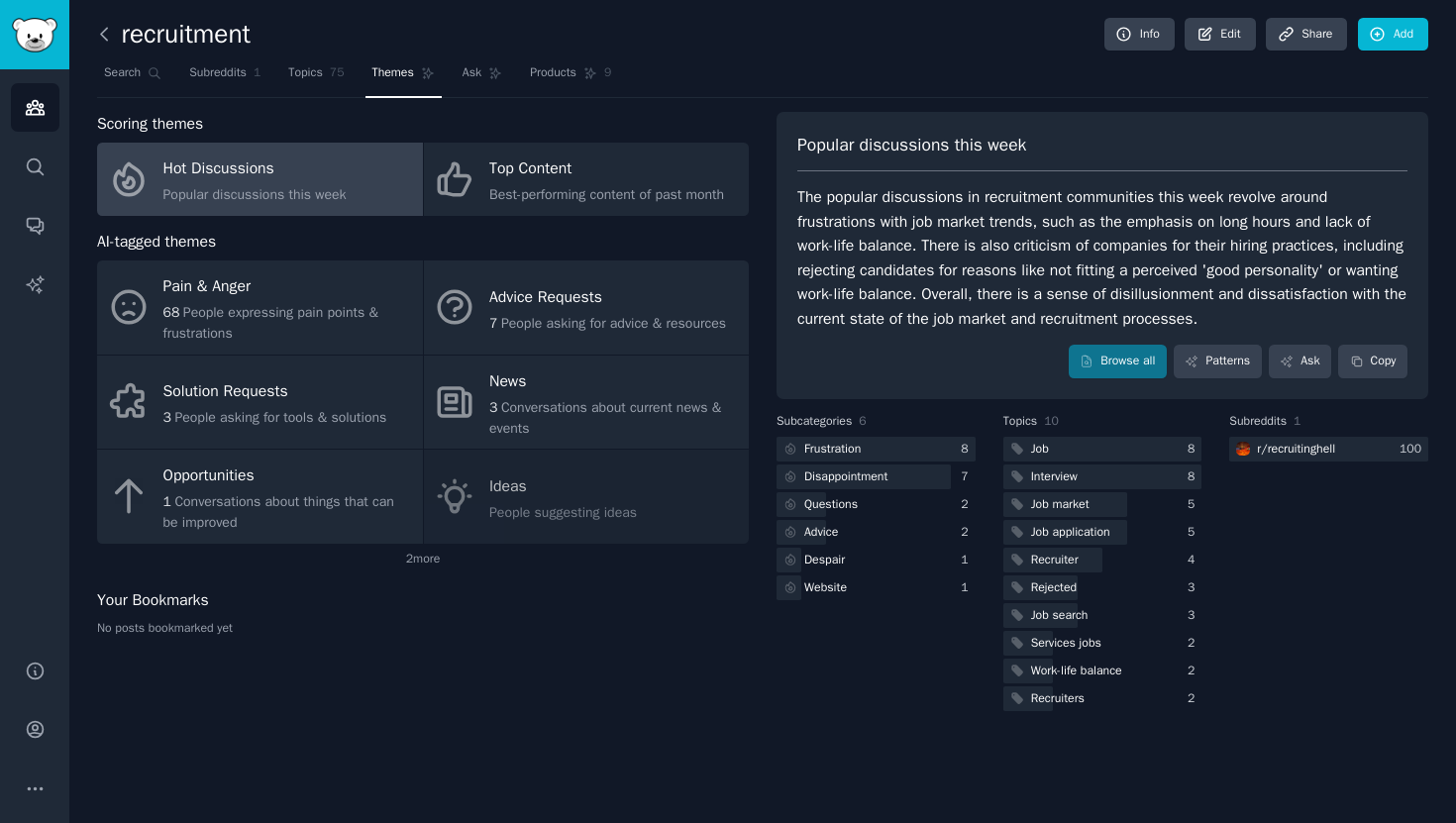 click 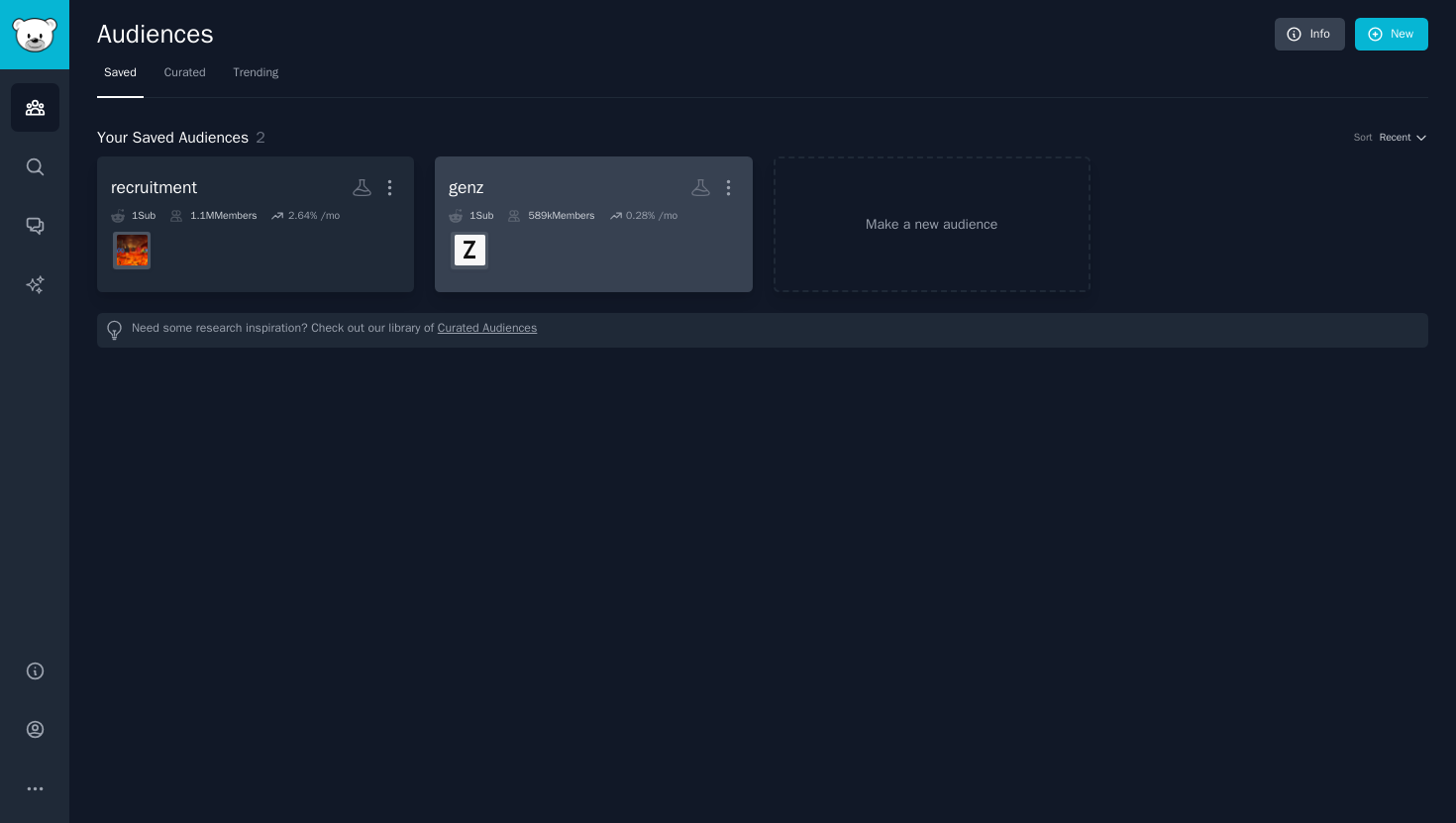 click at bounding box center [593, 251] 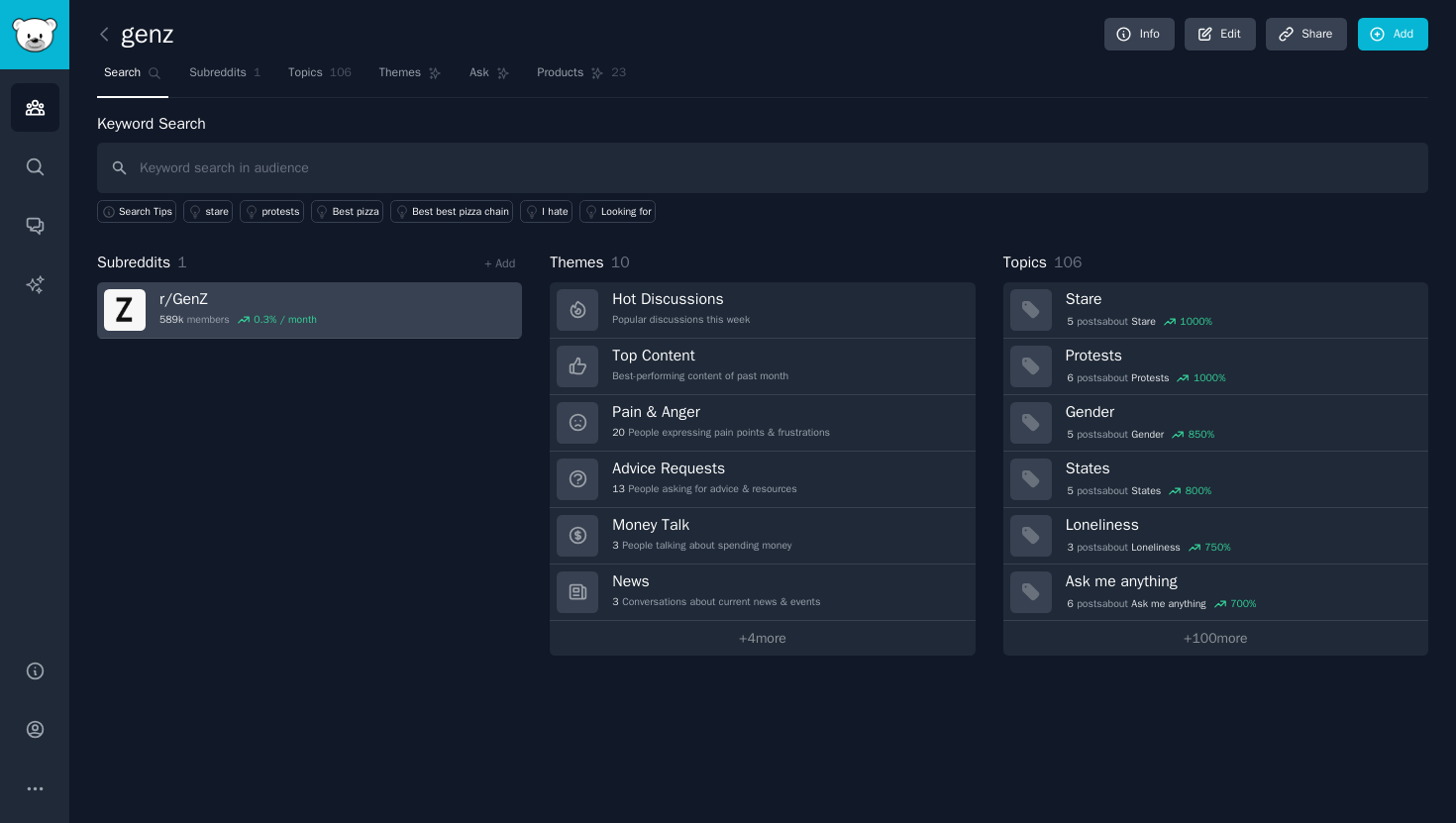click on "r/ GenZ 589k members 0.3 % / month" at bounding box center (309, 310) 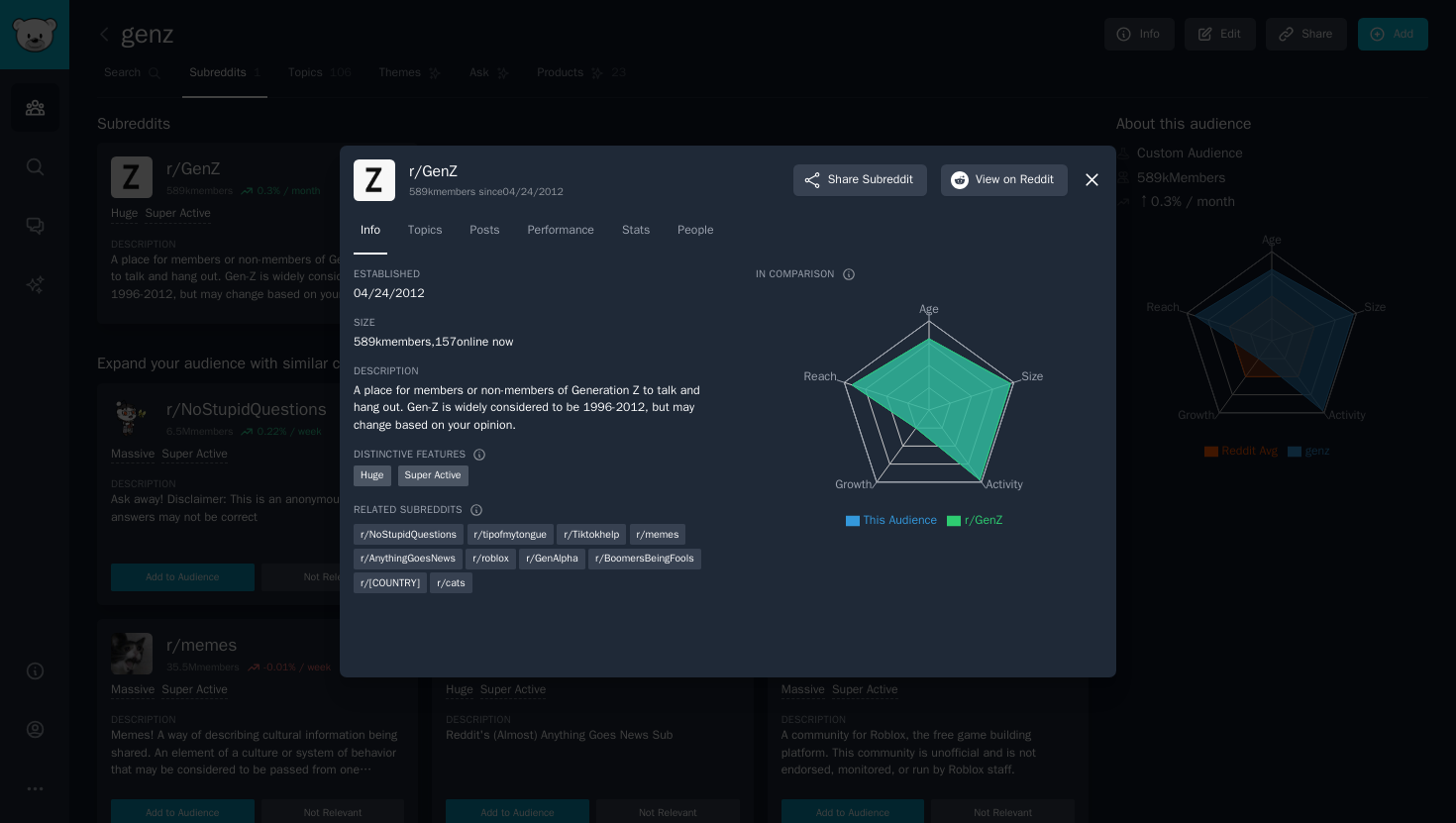 click 